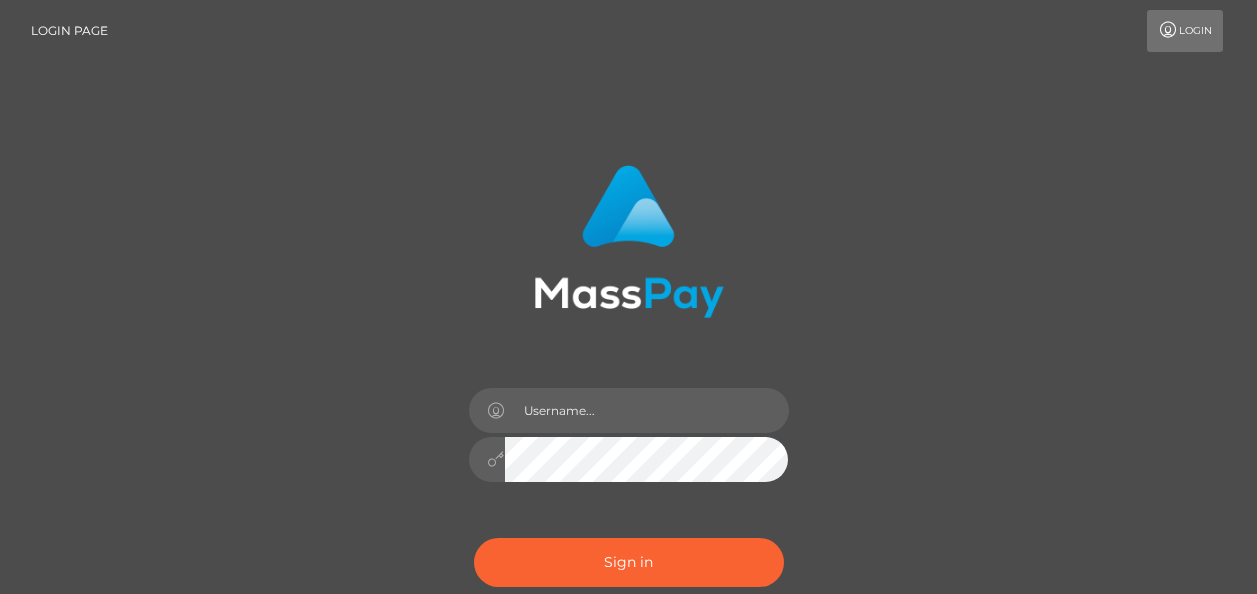 scroll, scrollTop: 0, scrollLeft: 0, axis: both 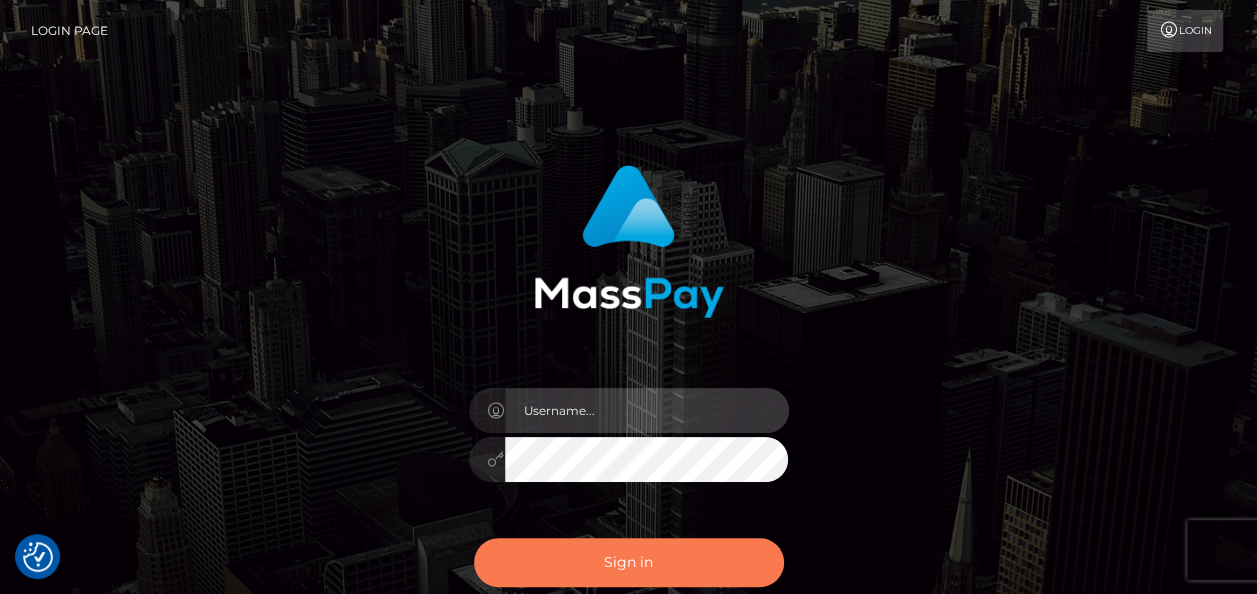 type on "india.of" 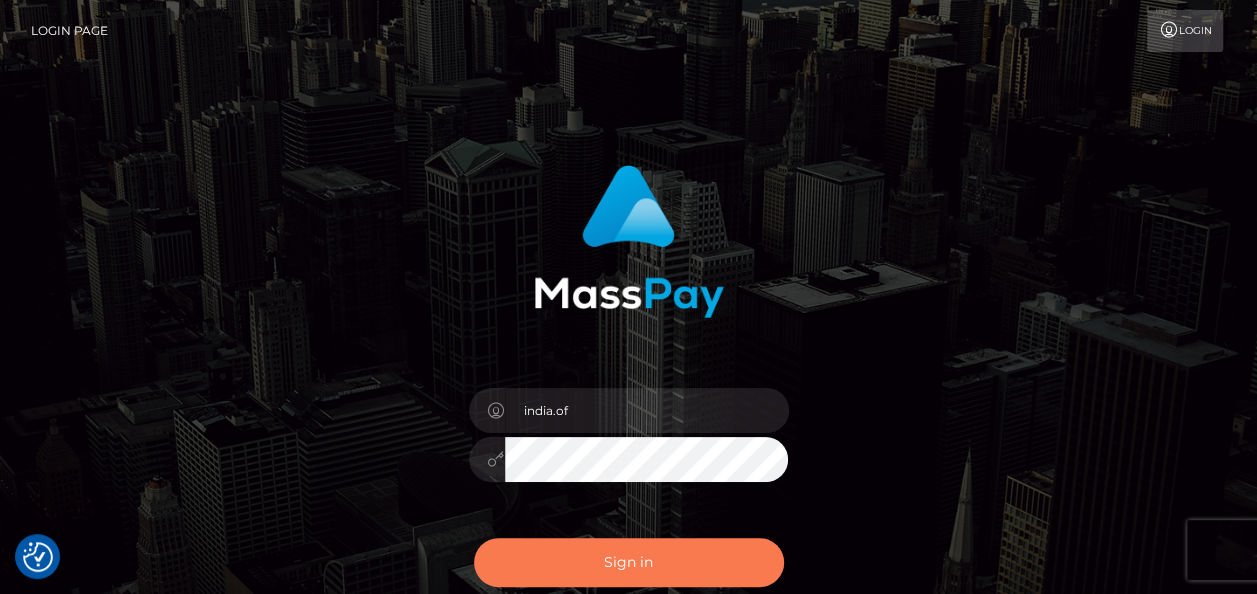 click on "Sign in" at bounding box center [629, 562] 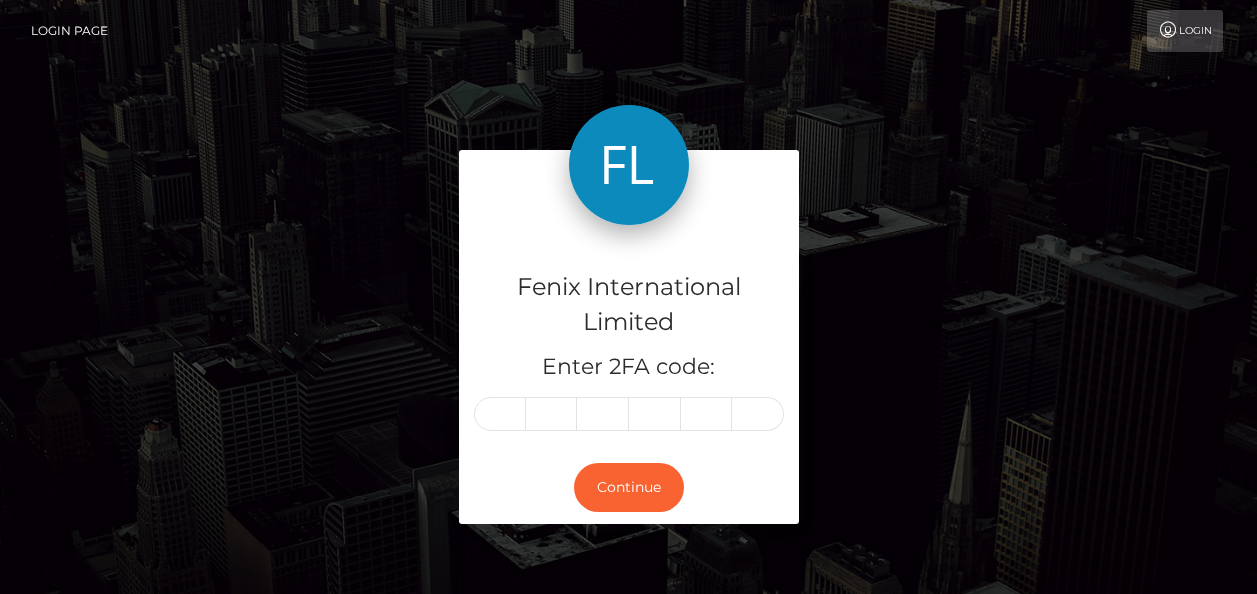 scroll, scrollTop: 0, scrollLeft: 0, axis: both 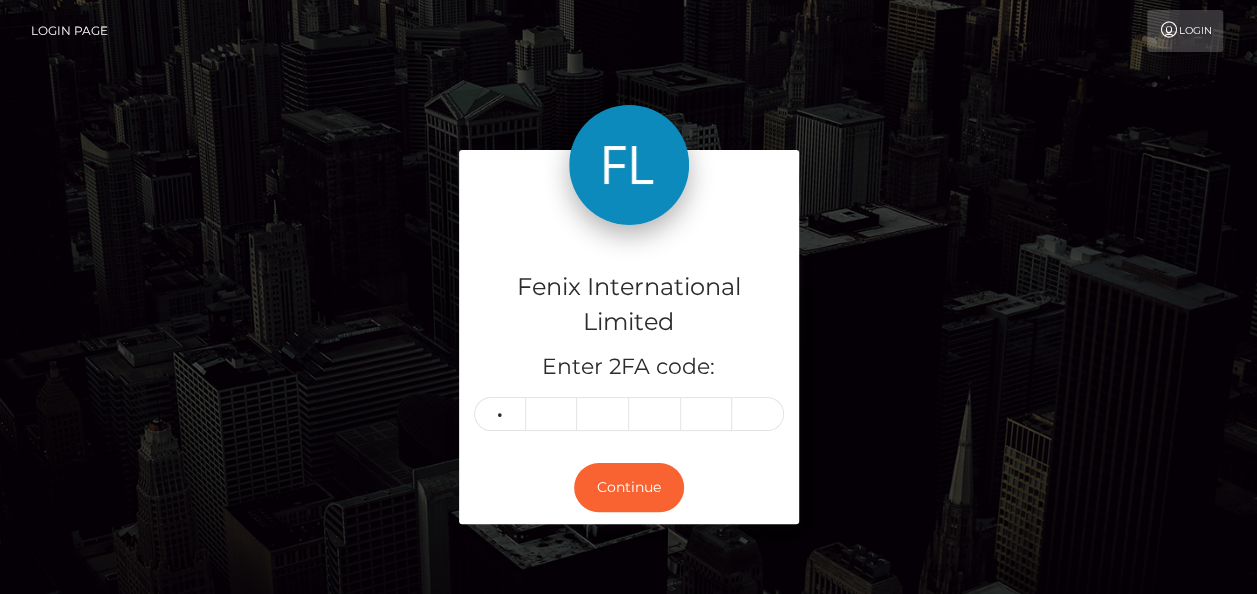 type on "6" 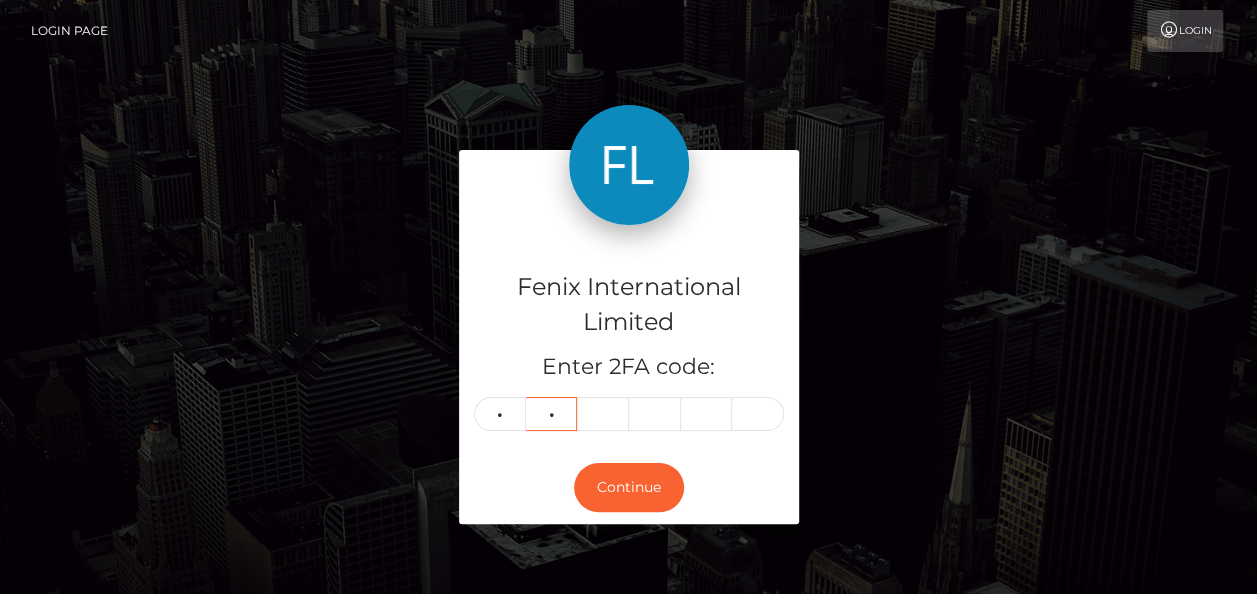 type on "0" 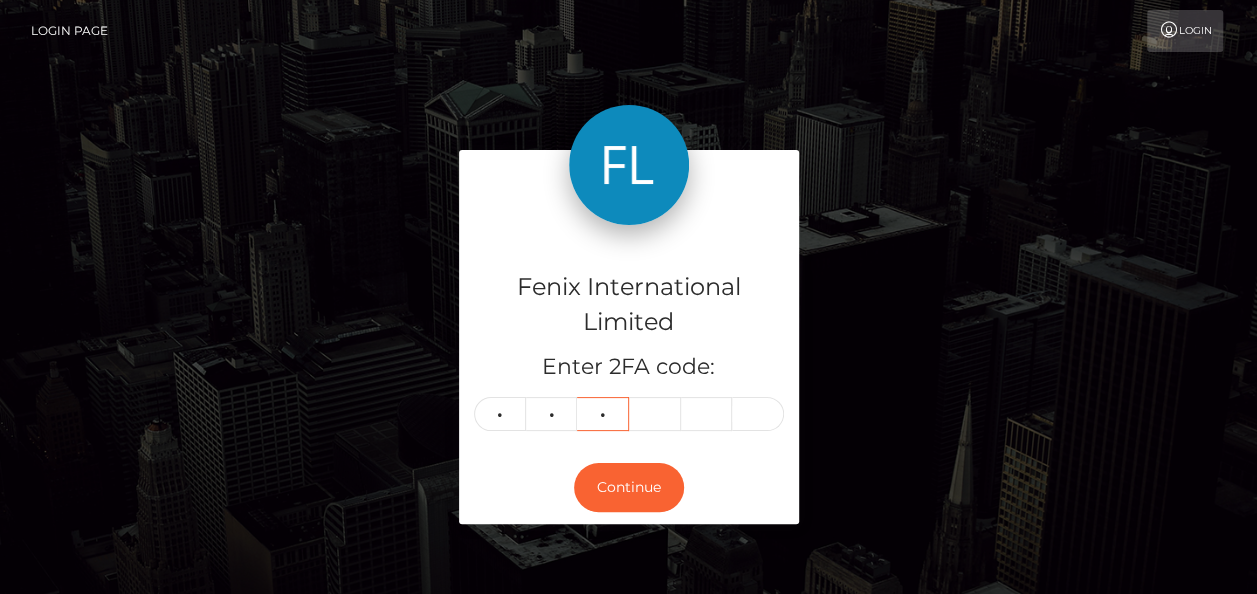type on "9" 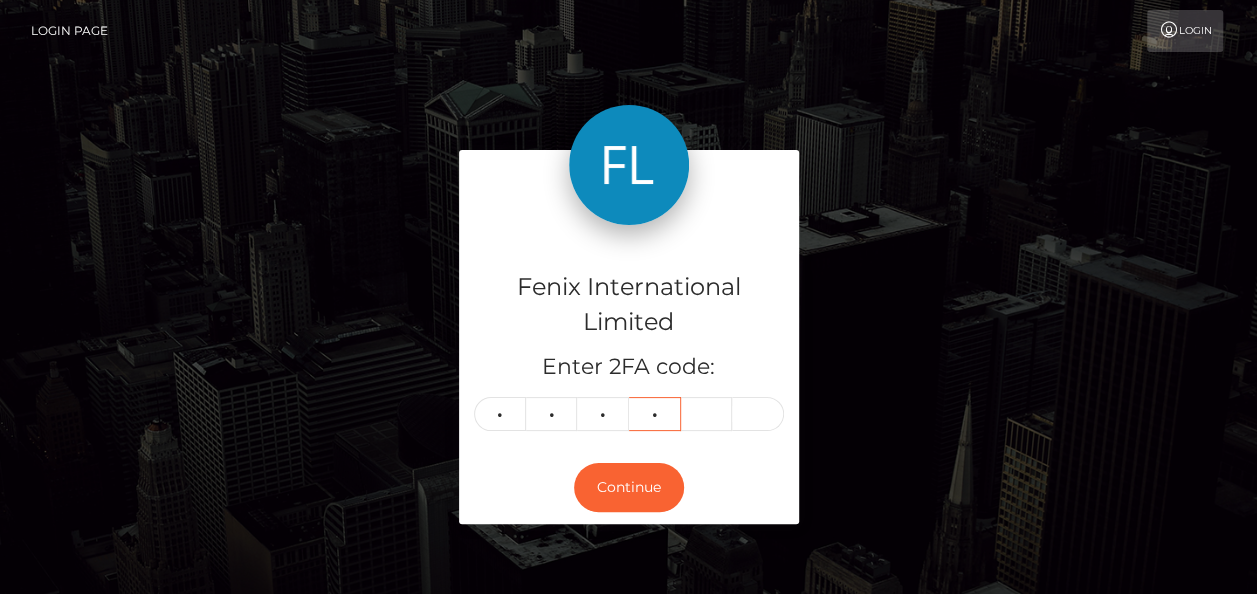 type on "7" 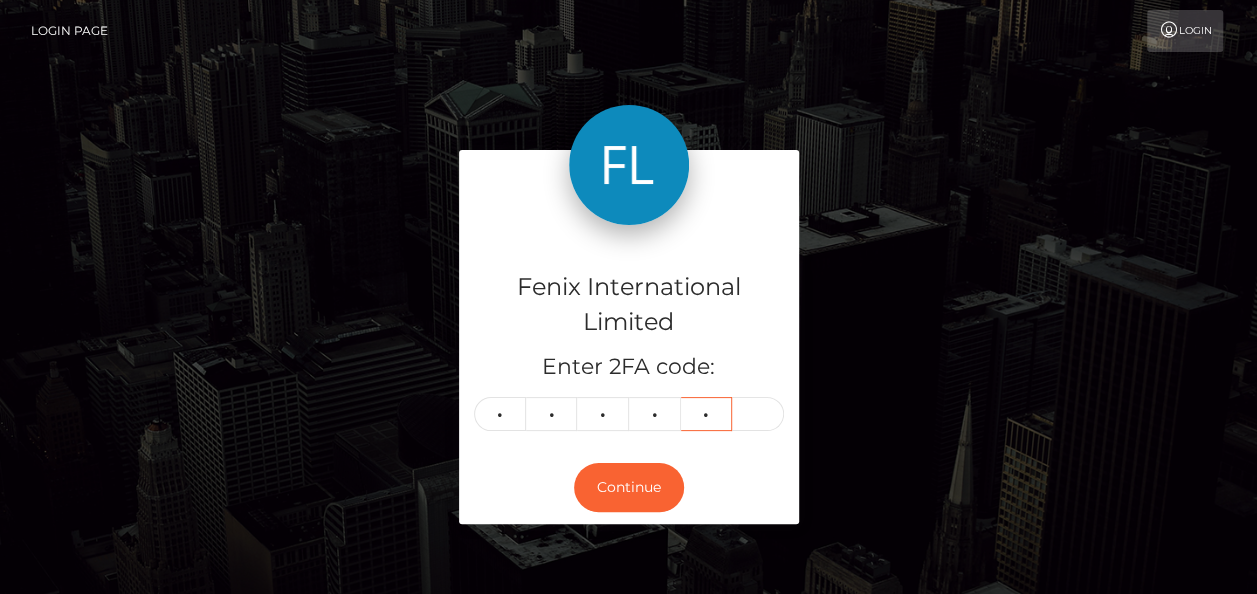 type on "5" 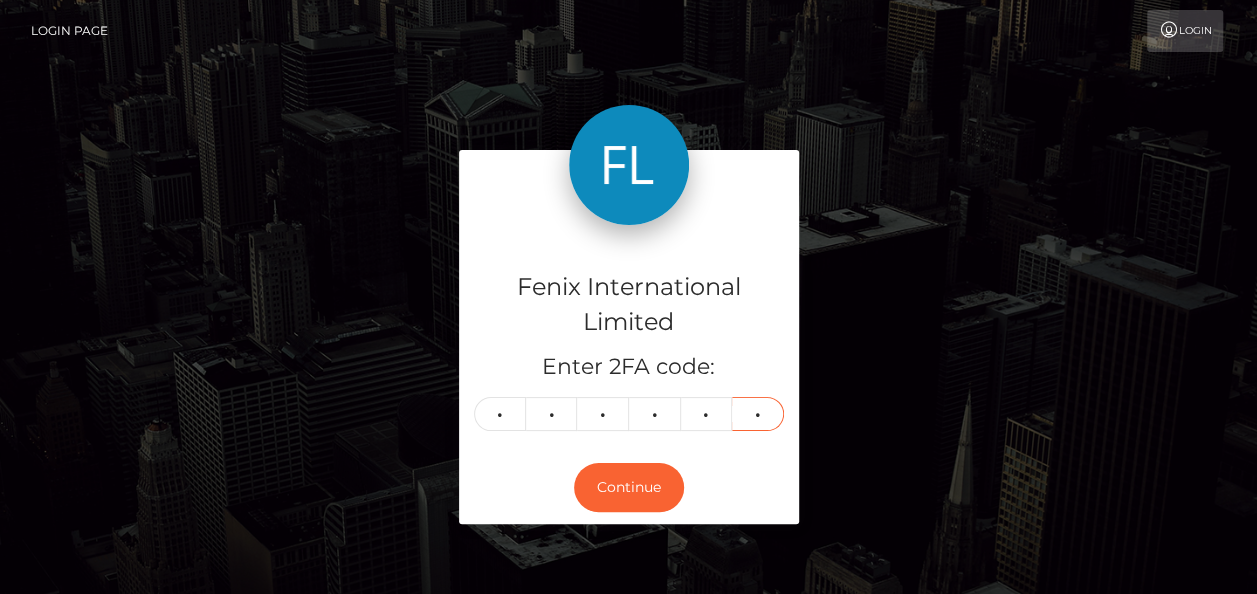 type on "5" 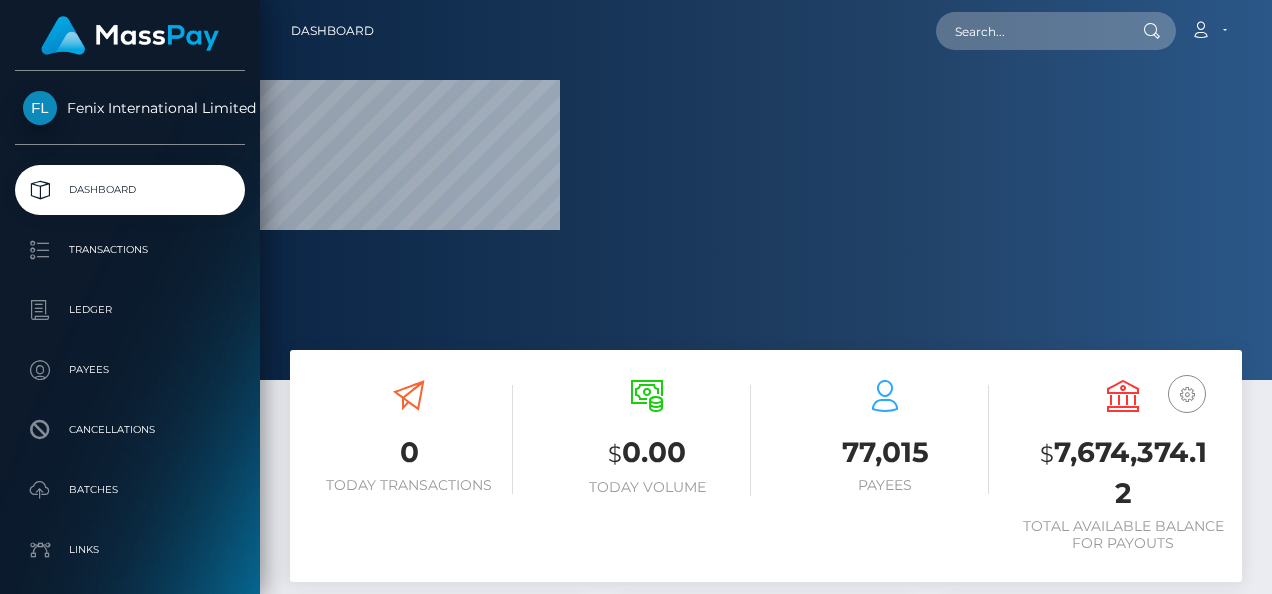 scroll, scrollTop: 0, scrollLeft: 0, axis: both 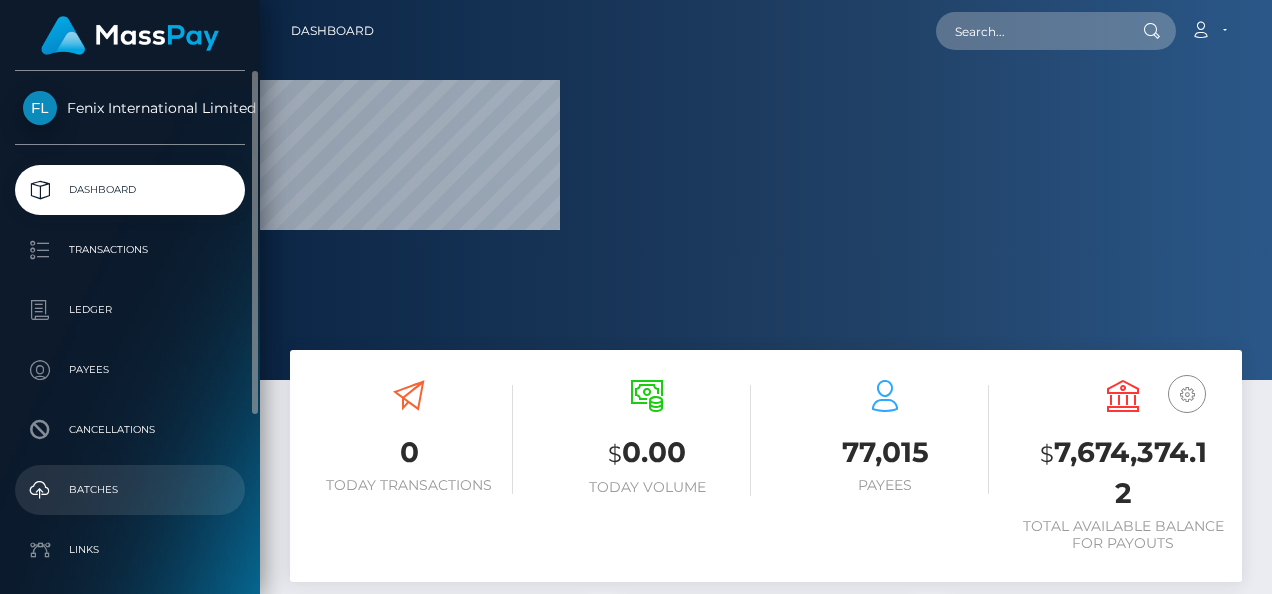 click on "Batches" at bounding box center (130, 490) 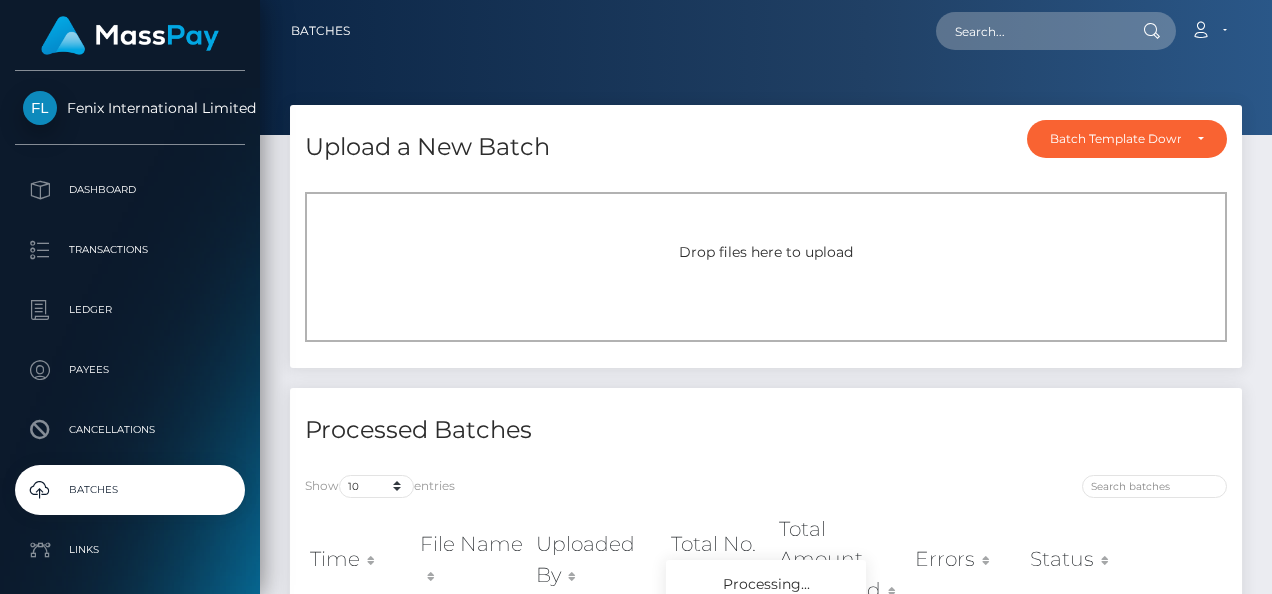 scroll, scrollTop: 0, scrollLeft: 0, axis: both 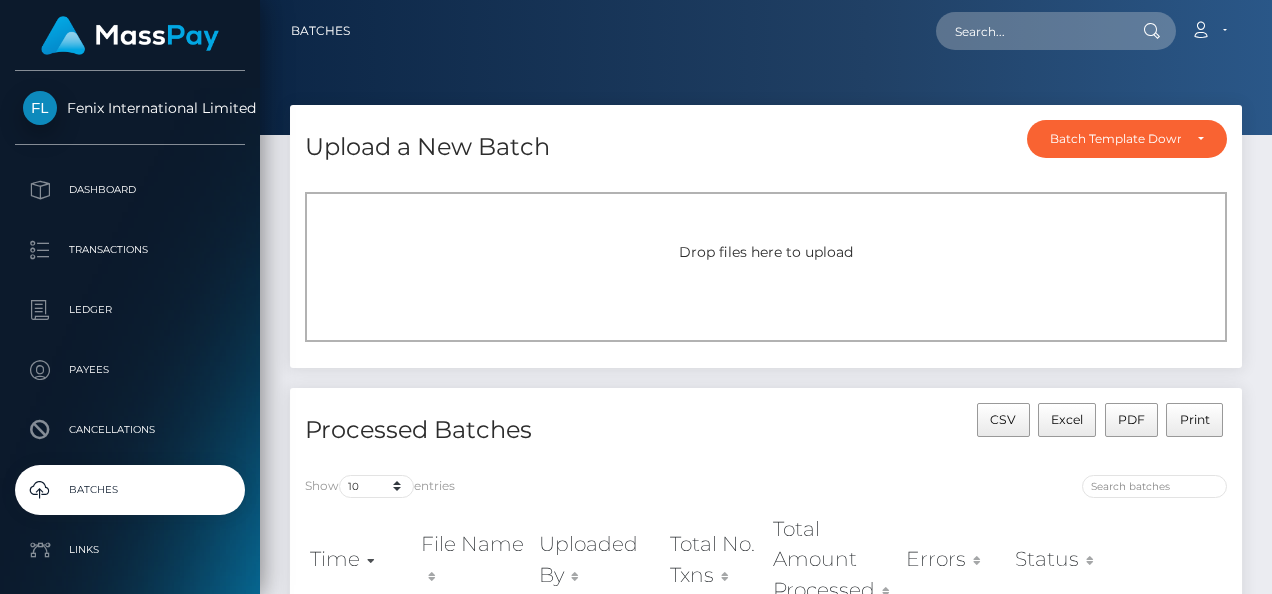 click on "Drop files here to upload" at bounding box center [766, 267] 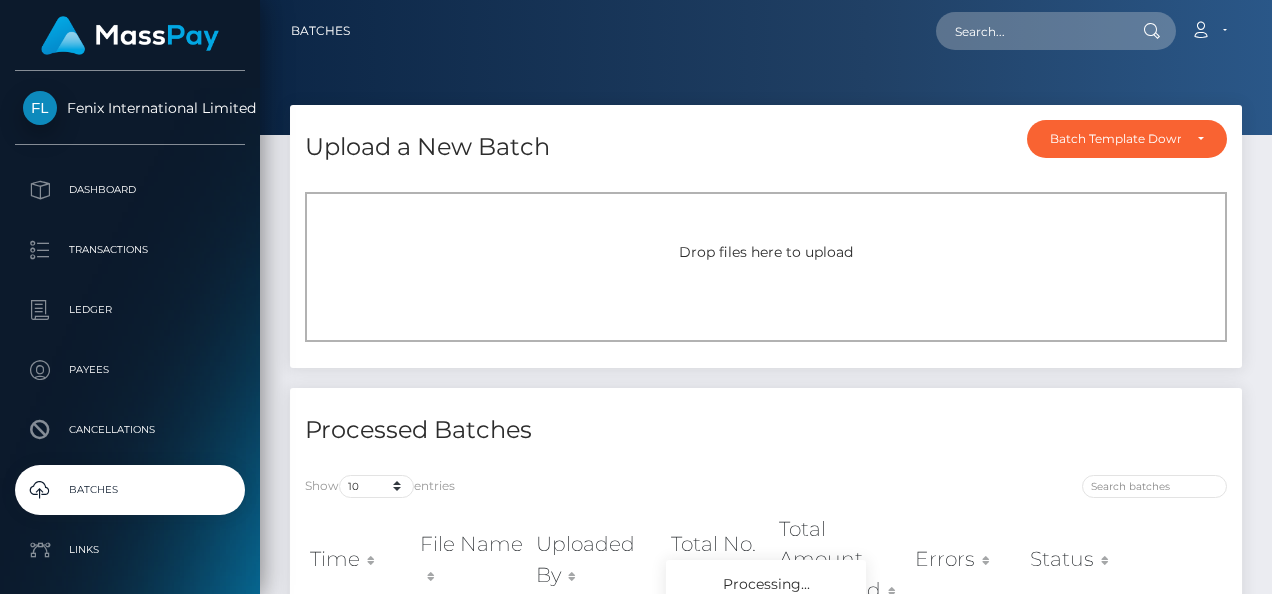 scroll, scrollTop: 0, scrollLeft: 0, axis: both 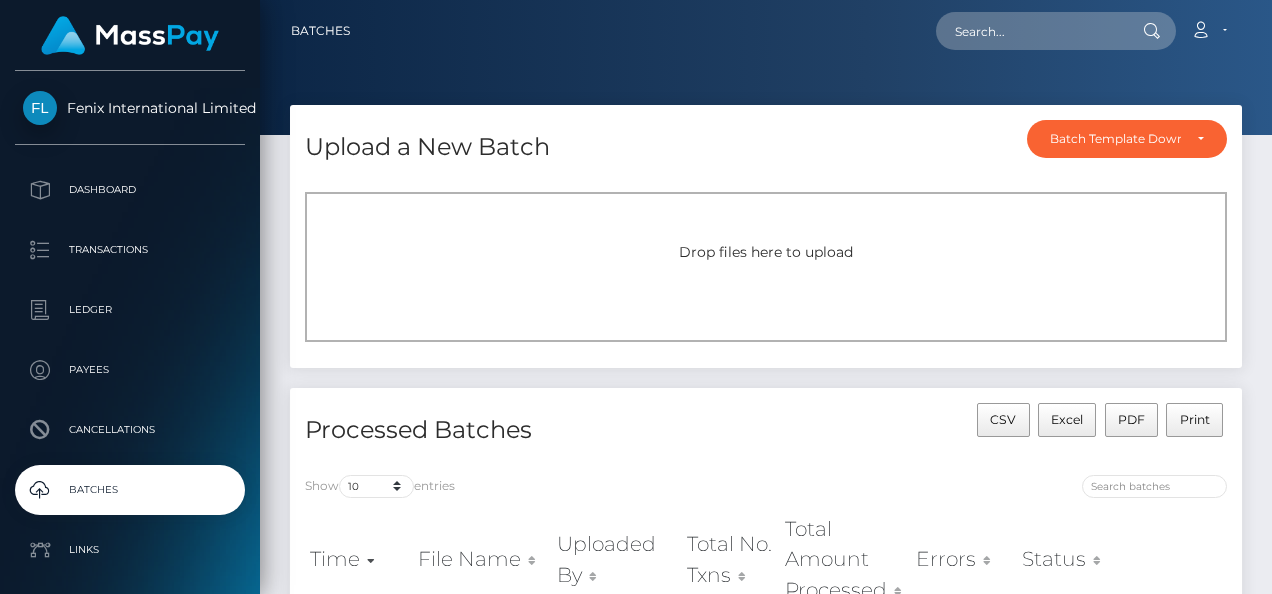 click on "Drop files here to upload" at bounding box center (766, 267) 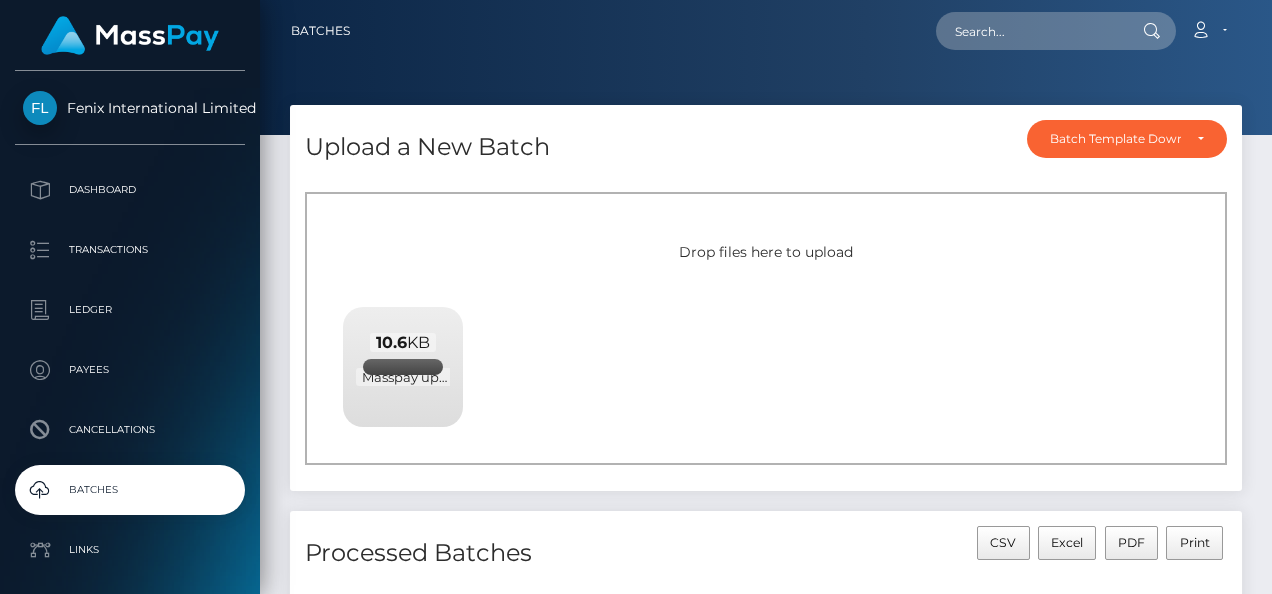 scroll, scrollTop: 500, scrollLeft: 0, axis: vertical 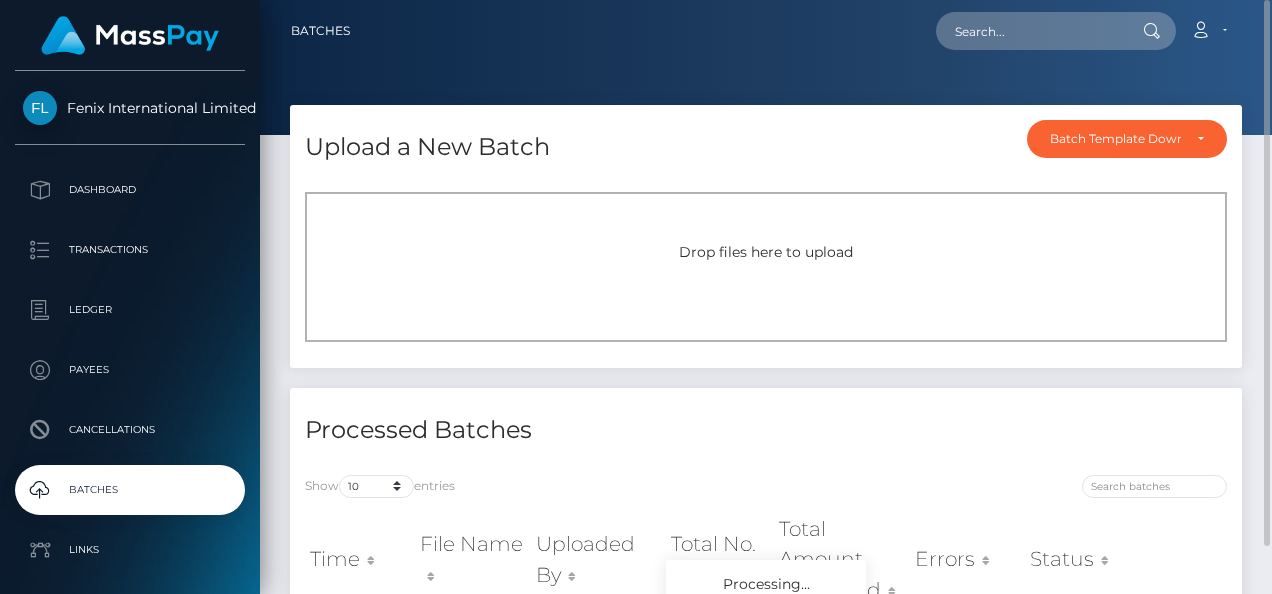 click on "Drop files here to upload" at bounding box center [766, 267] 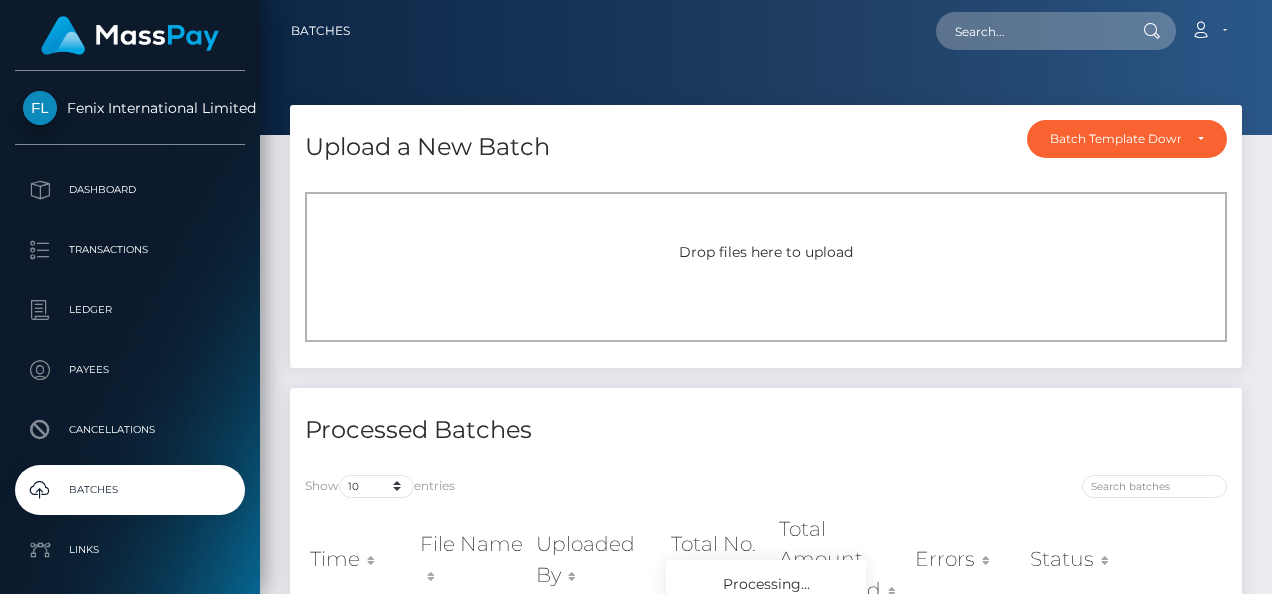 scroll, scrollTop: 0, scrollLeft: 0, axis: both 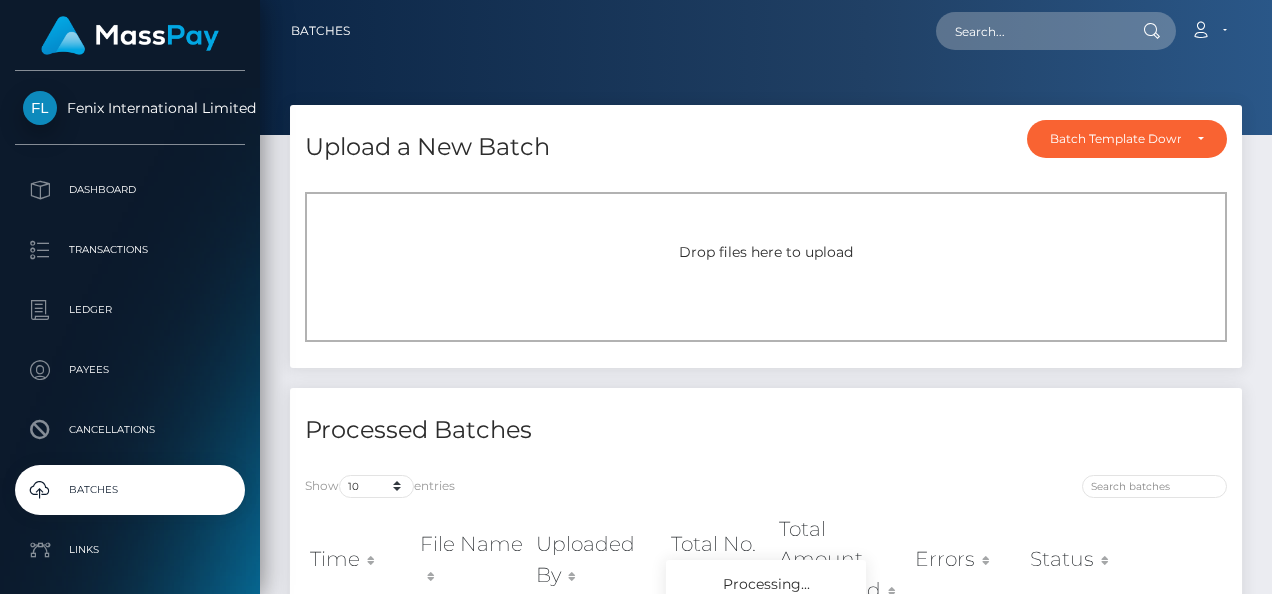 click on "Drop files here to upload" at bounding box center (766, 267) 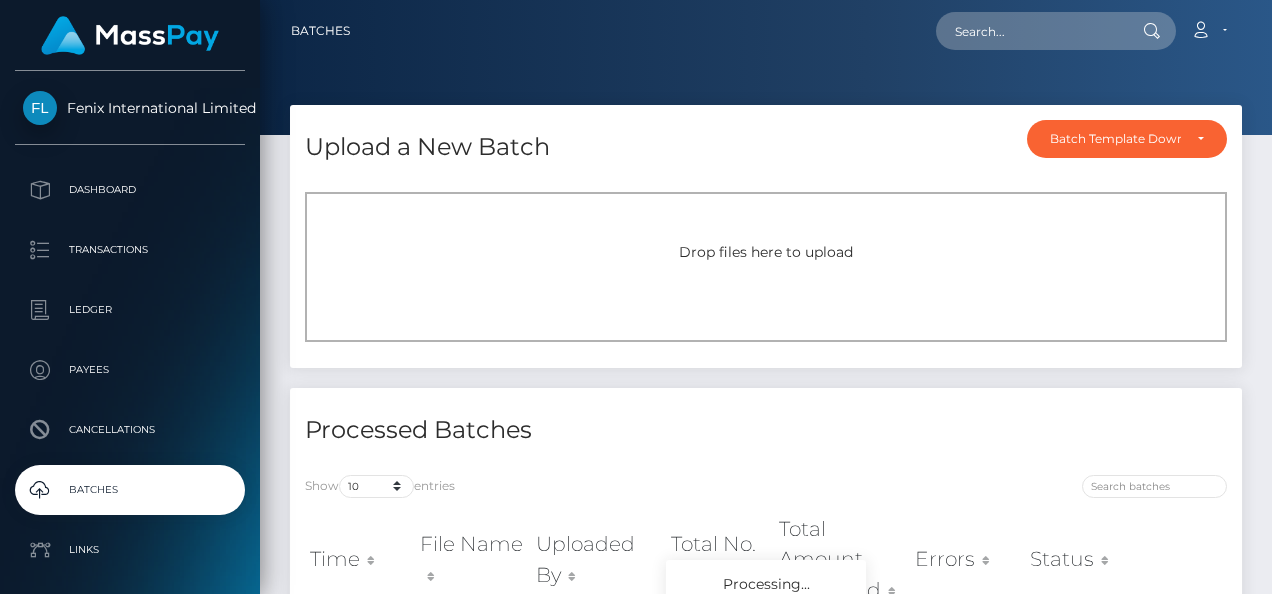 scroll, scrollTop: 0, scrollLeft: 0, axis: both 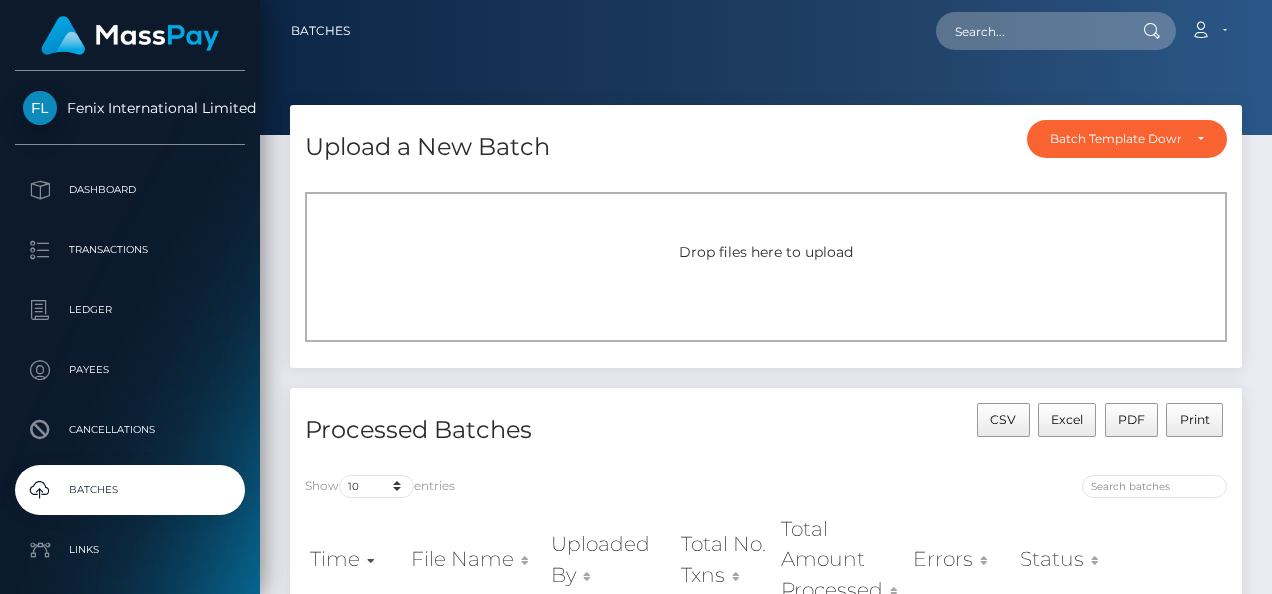 click on "Drop files here to upload" at bounding box center [766, 267] 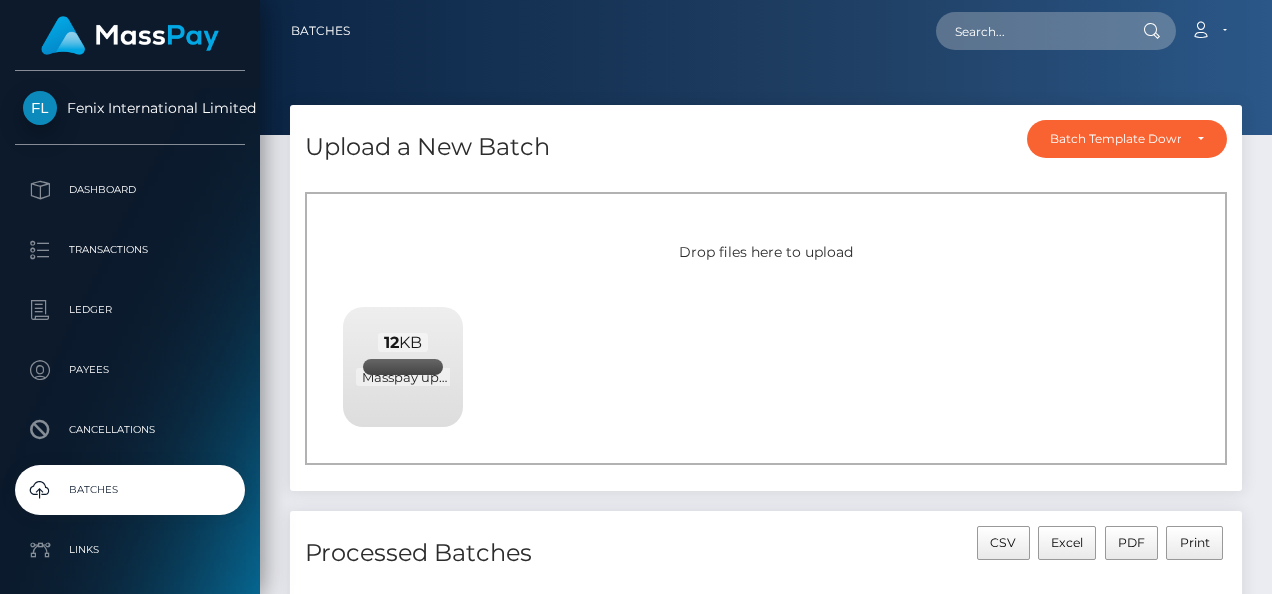 scroll, scrollTop: 400, scrollLeft: 0, axis: vertical 